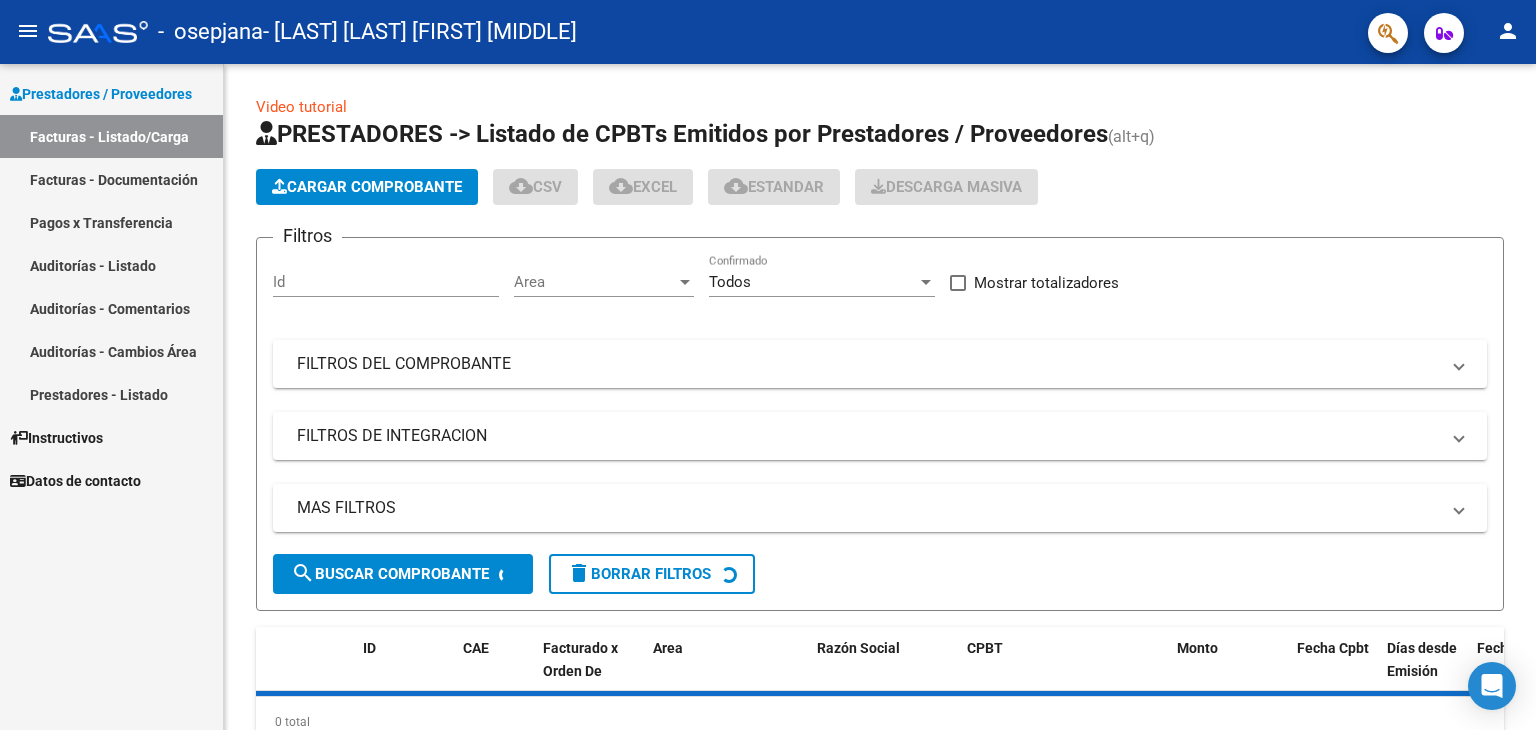 scroll, scrollTop: 0, scrollLeft: 0, axis: both 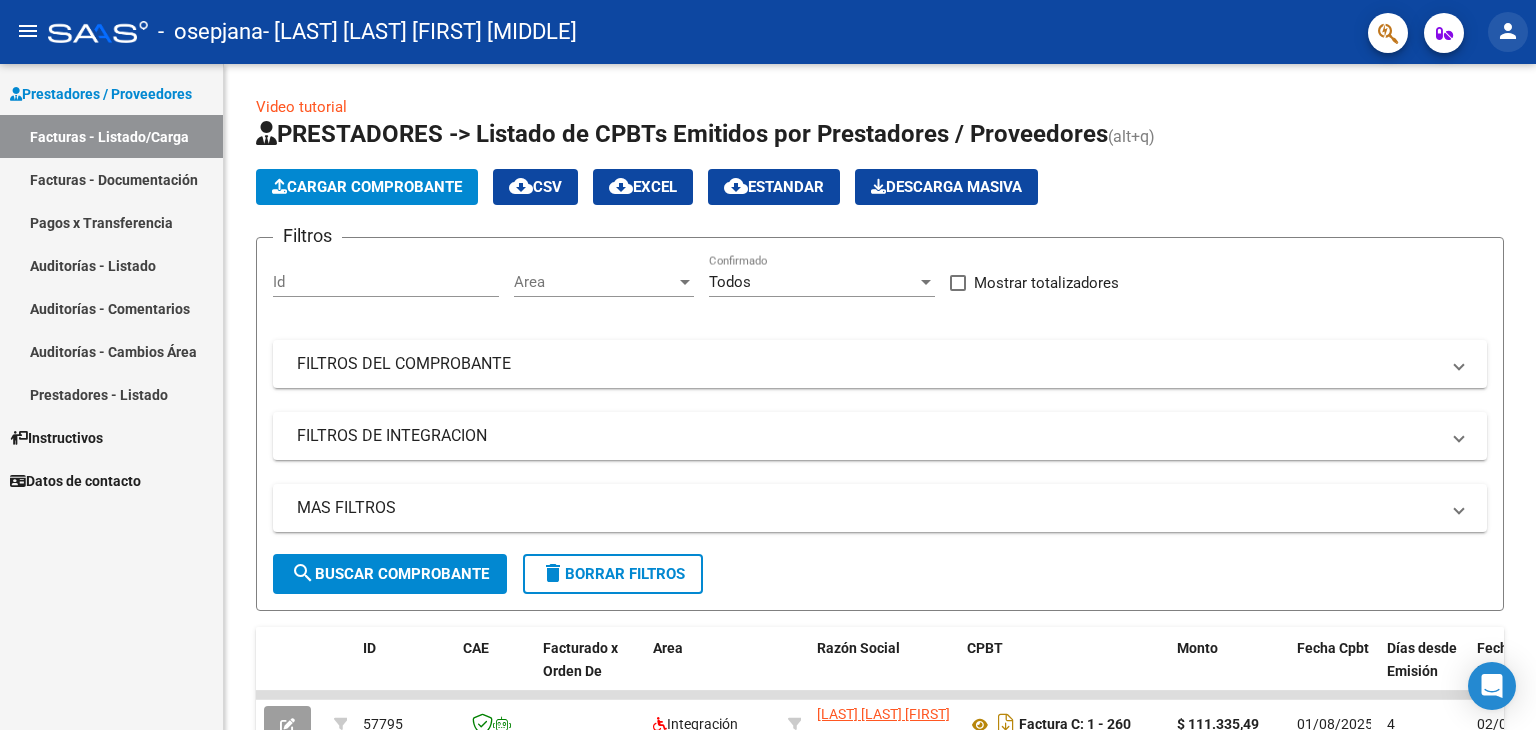 click on "person" 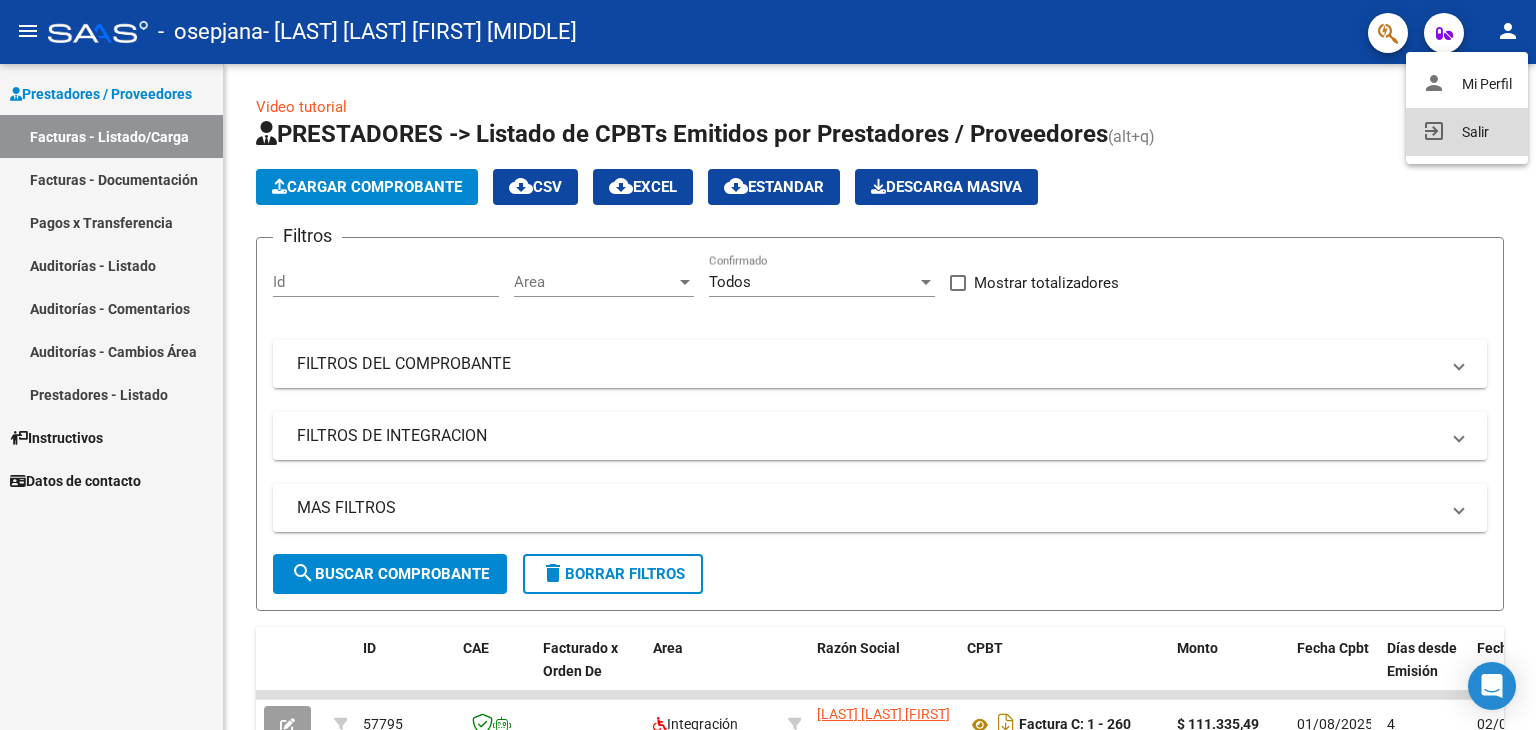 click on "exit_to_app  Salir" at bounding box center (1467, 132) 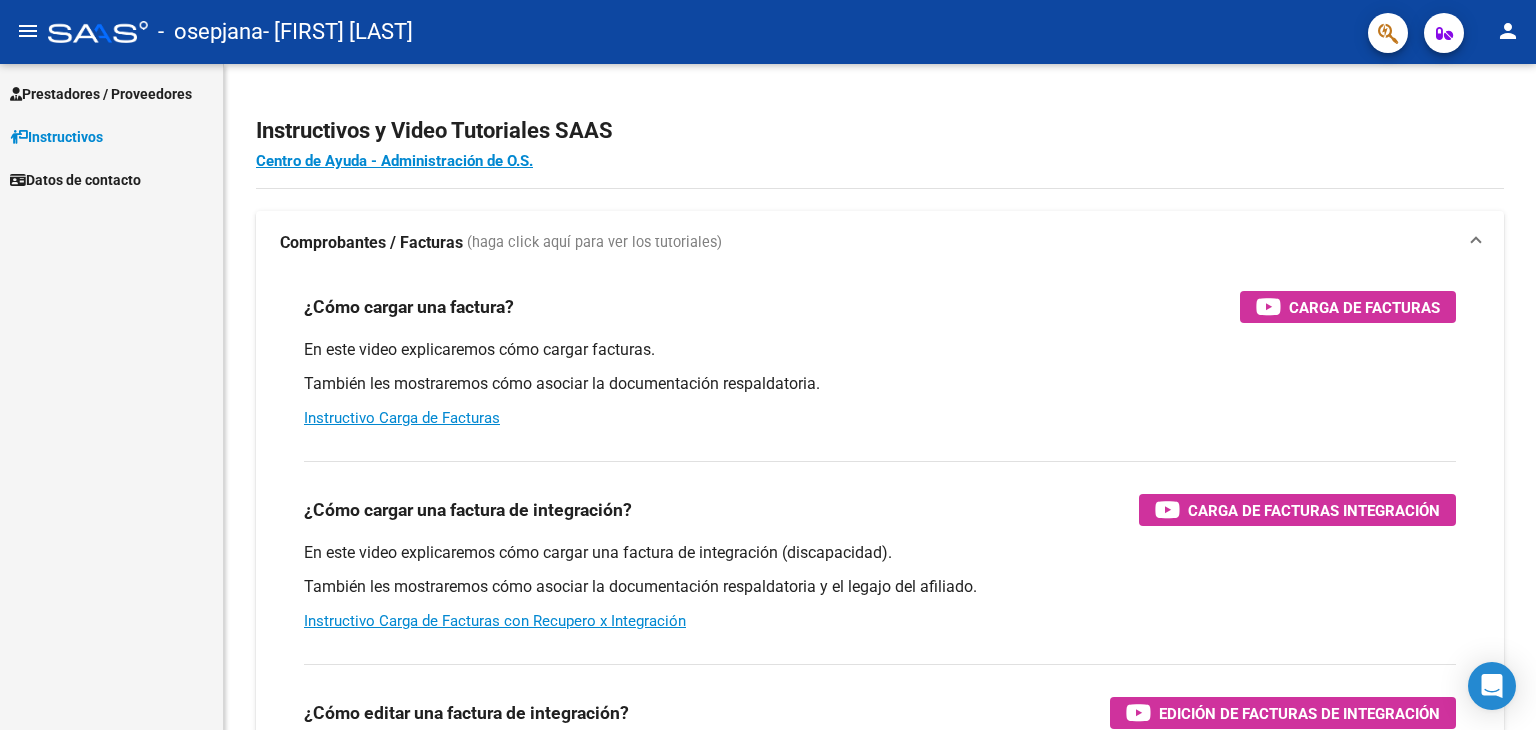 scroll, scrollTop: 0, scrollLeft: 0, axis: both 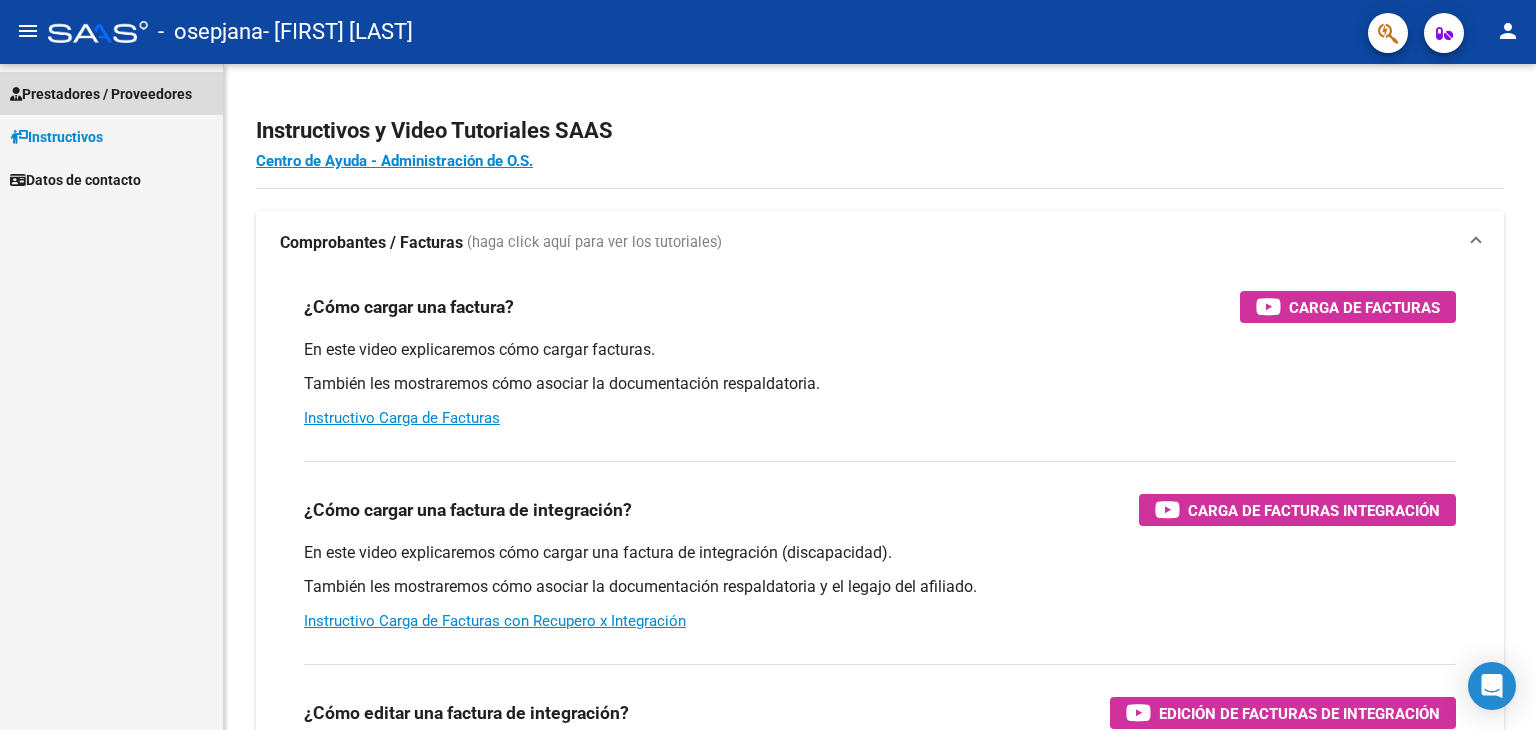 click on "Prestadores / Proveedores" at bounding box center (101, 94) 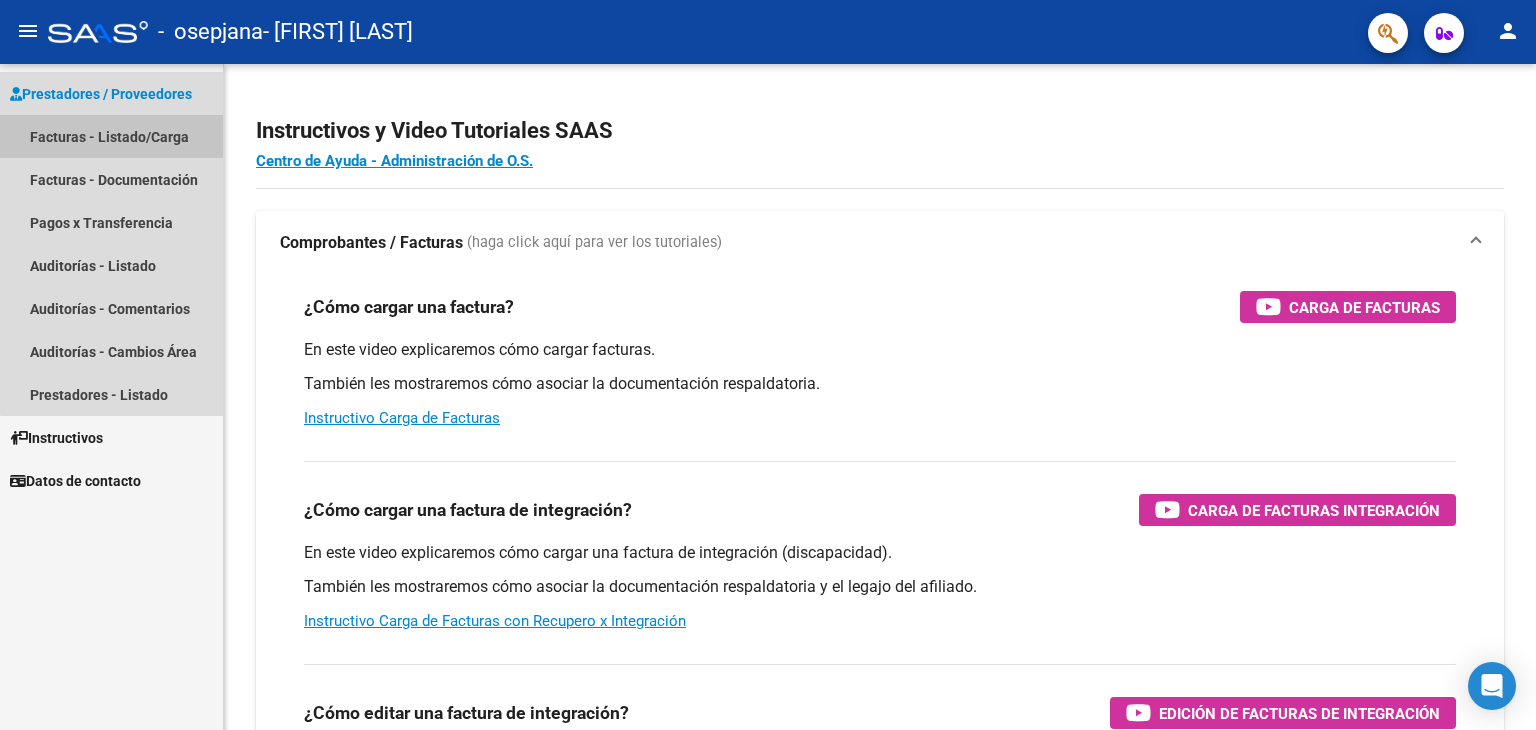 click on "Facturas - Listado/Carga" at bounding box center [111, 136] 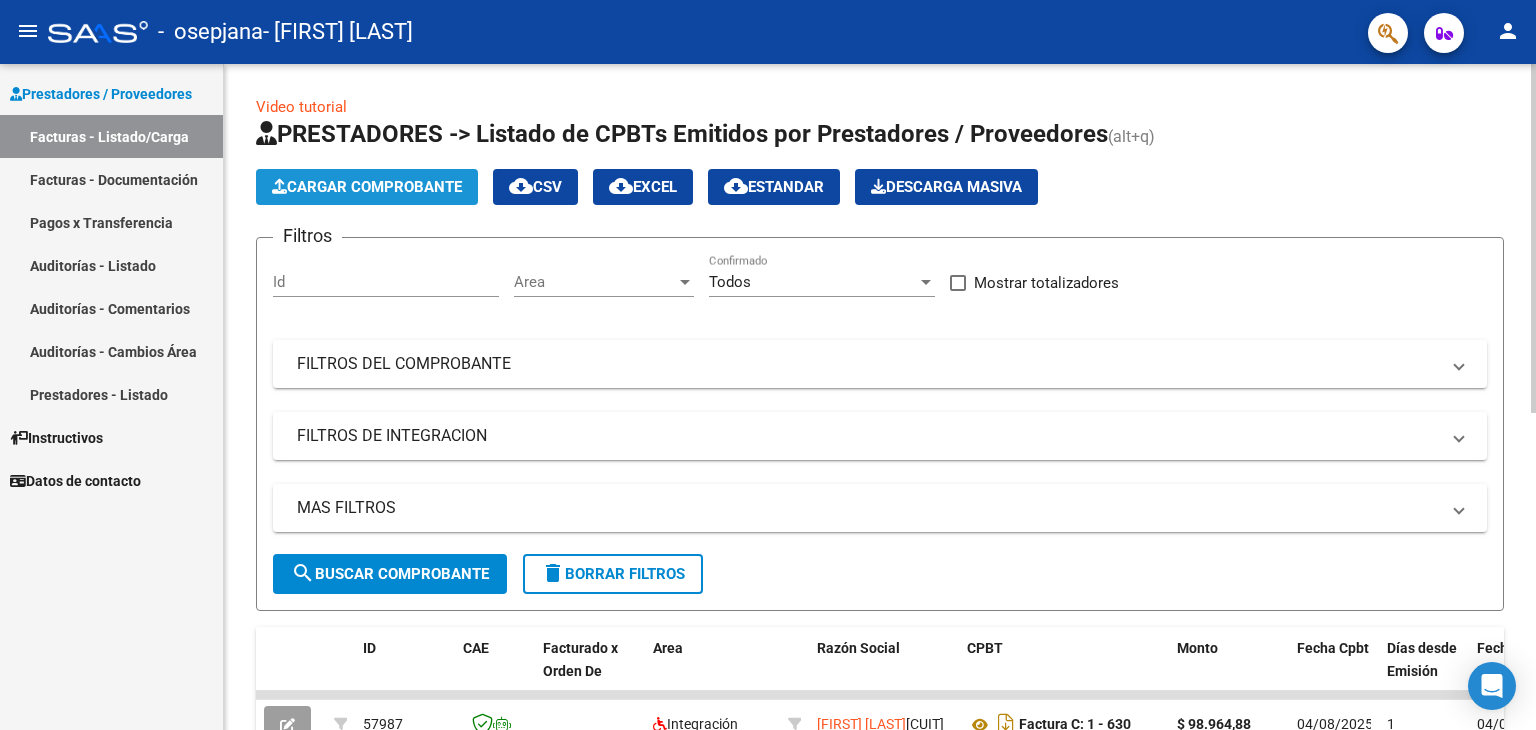click on "Cargar Comprobante" 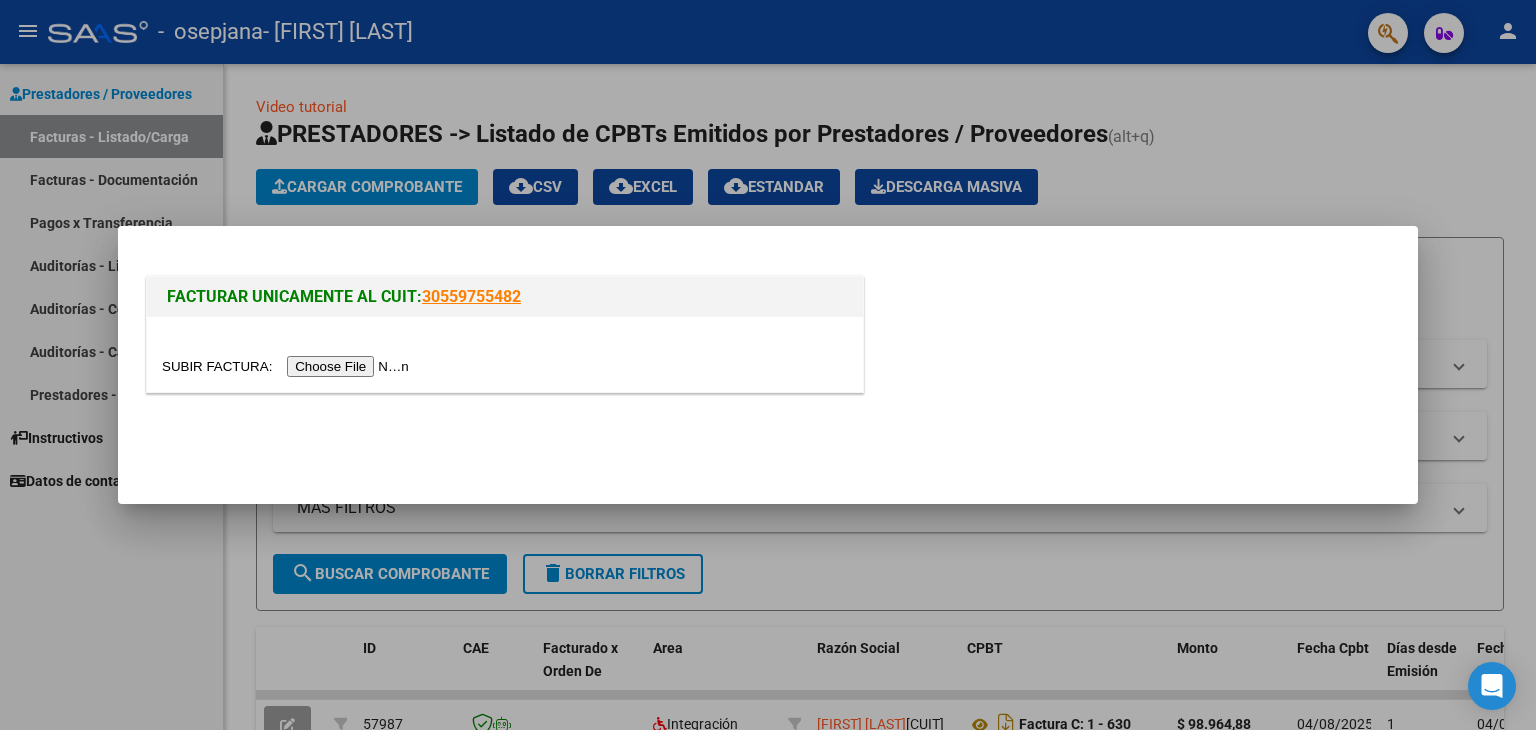 click at bounding box center (288, 366) 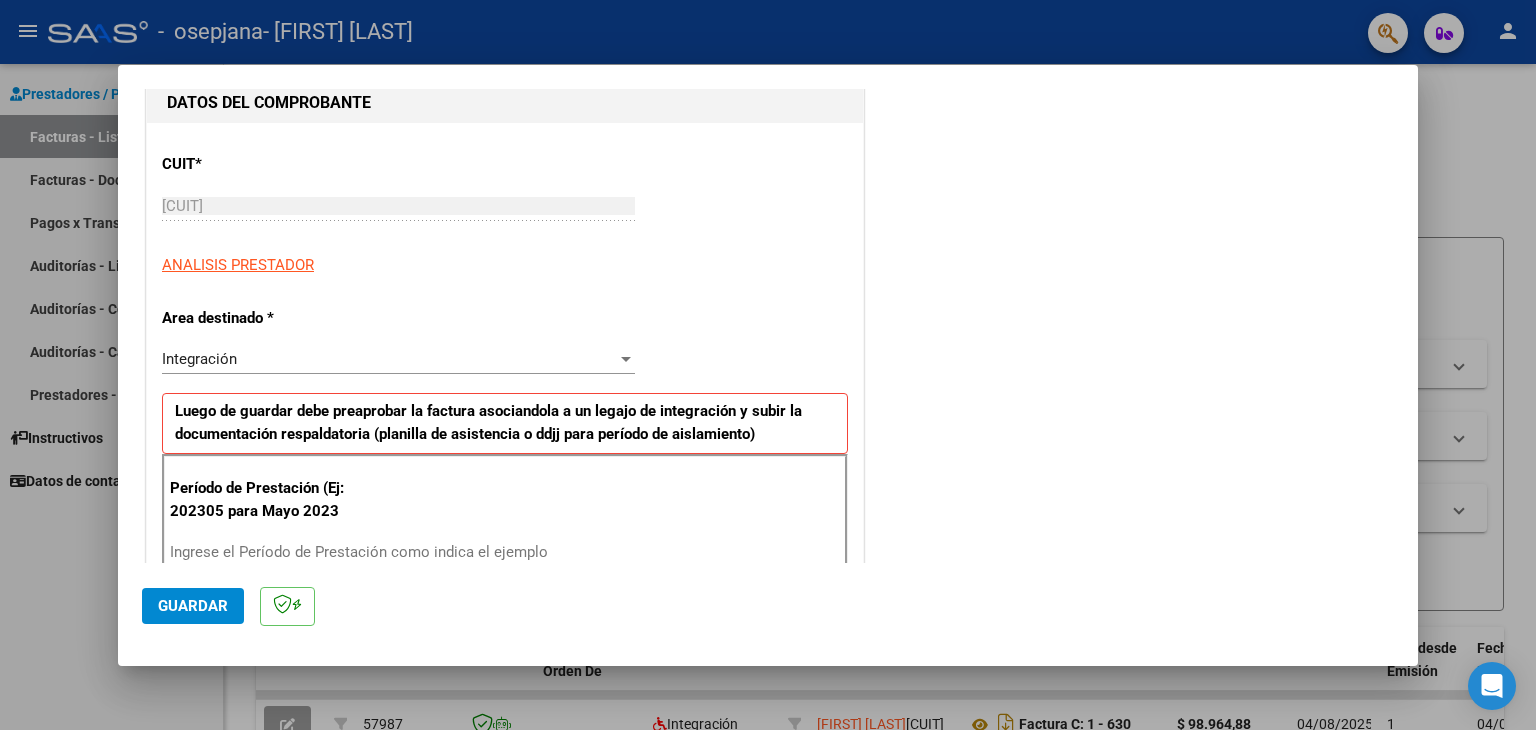 scroll, scrollTop: 474, scrollLeft: 0, axis: vertical 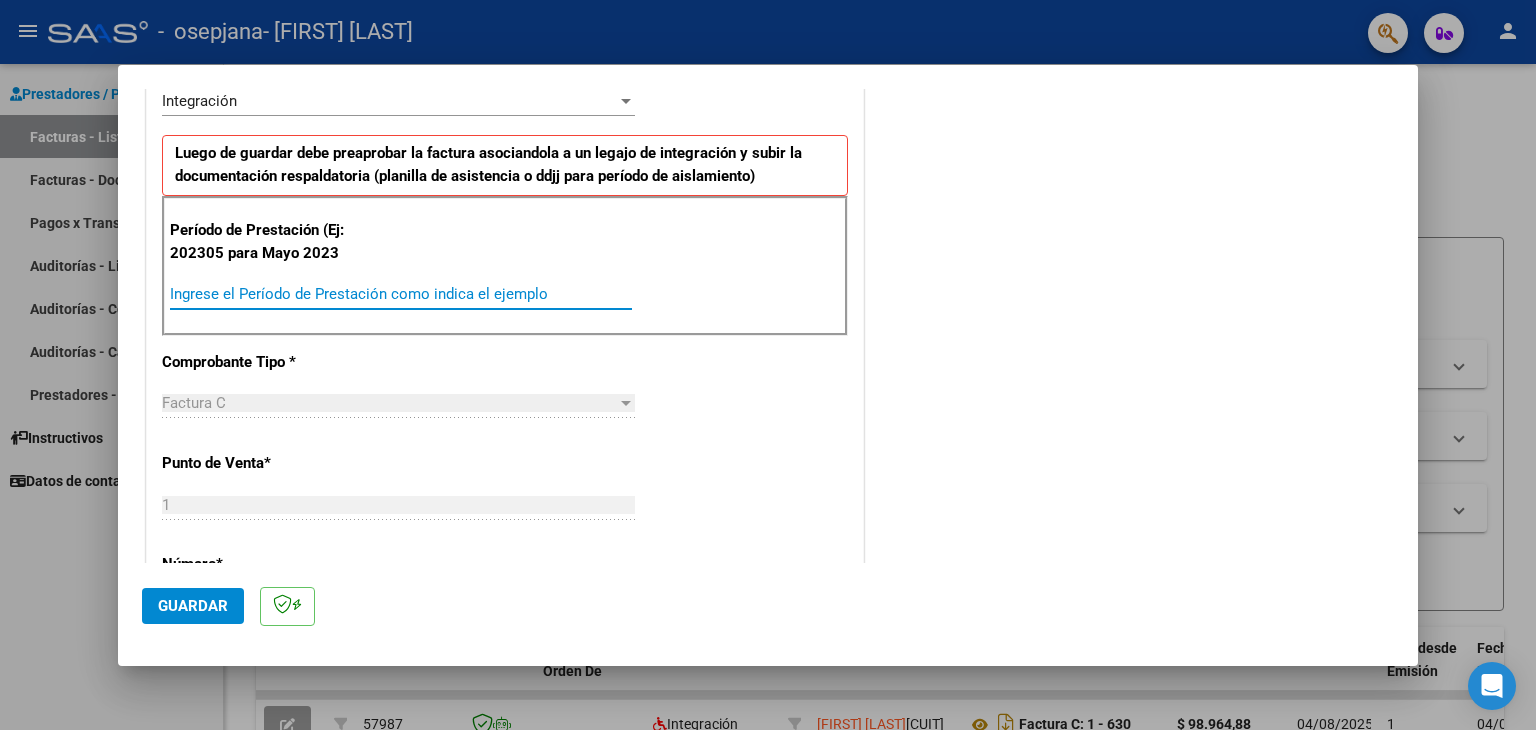 click on "Ingrese el Período de Prestación como indica el ejemplo" at bounding box center [401, 294] 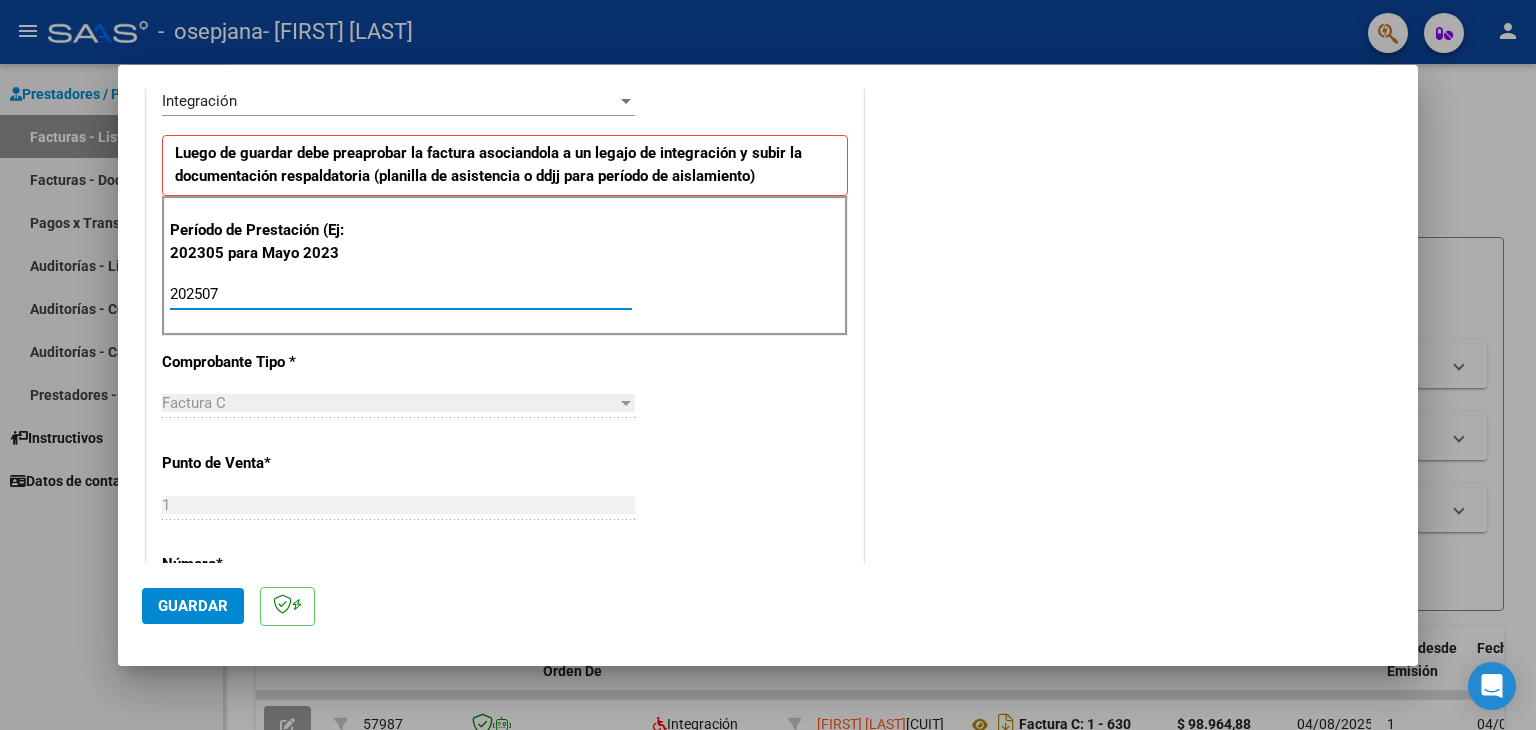 type on "202507" 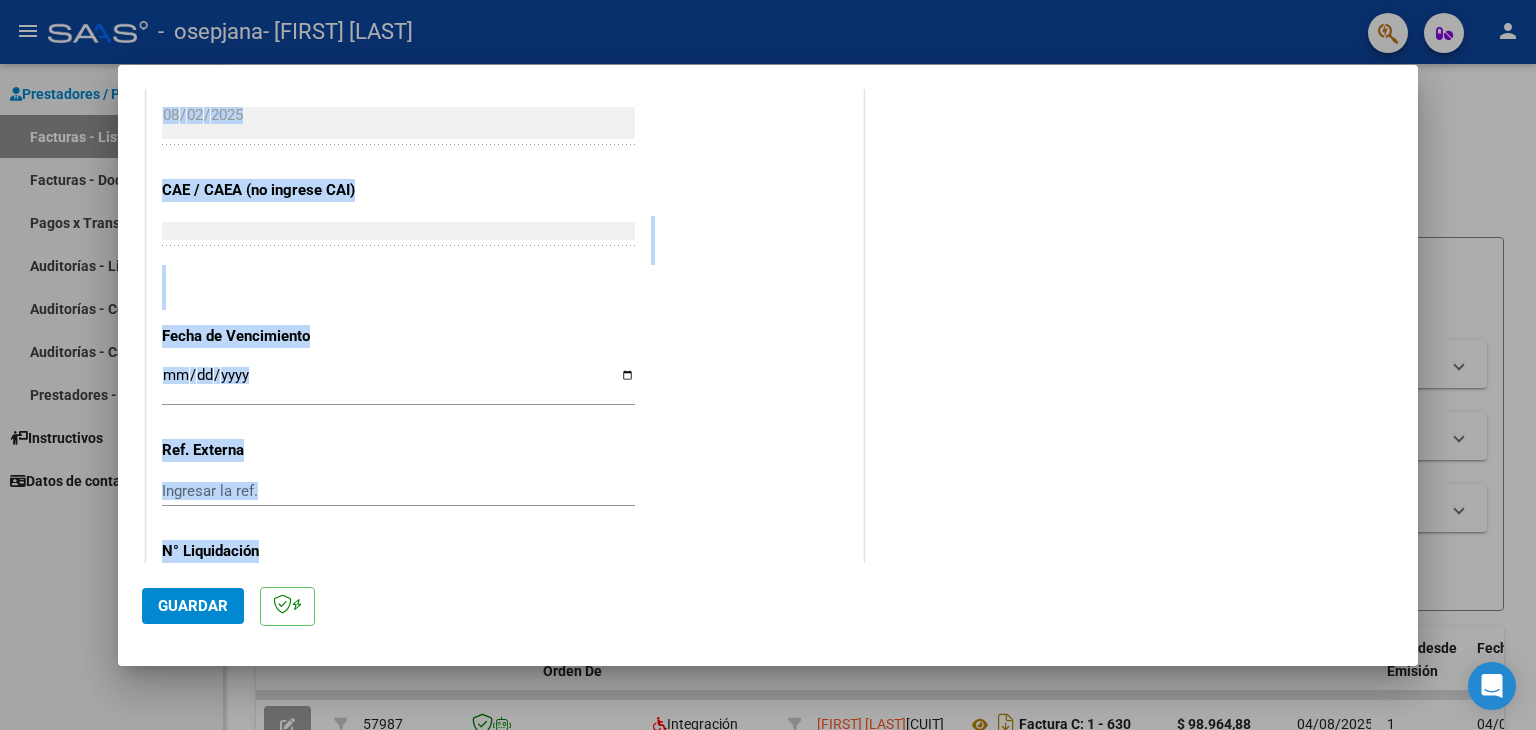 scroll, scrollTop: 1187, scrollLeft: 0, axis: vertical 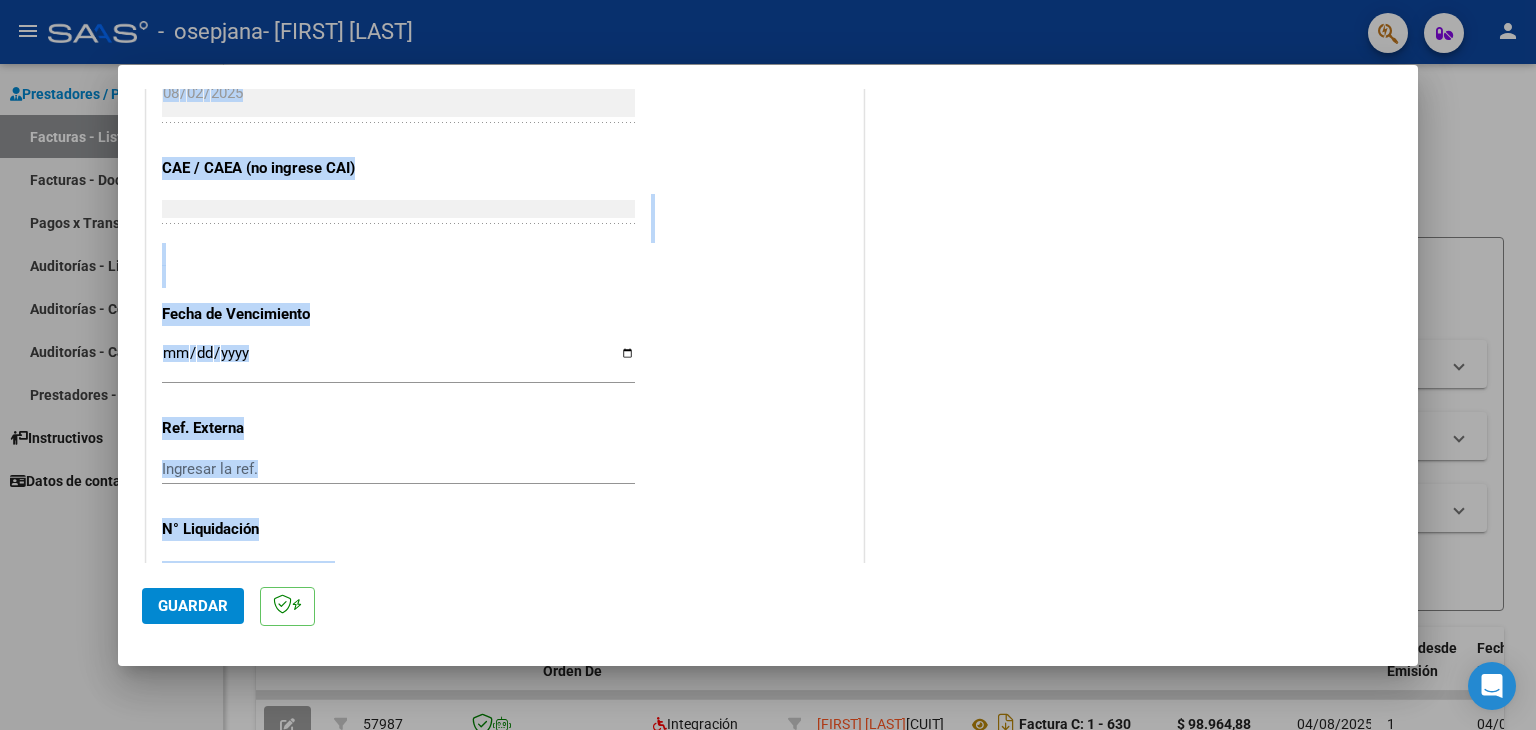 drag, startPoint x: 1417, startPoint y: 248, endPoint x: 1466, endPoint y: 429, distance: 187.51534 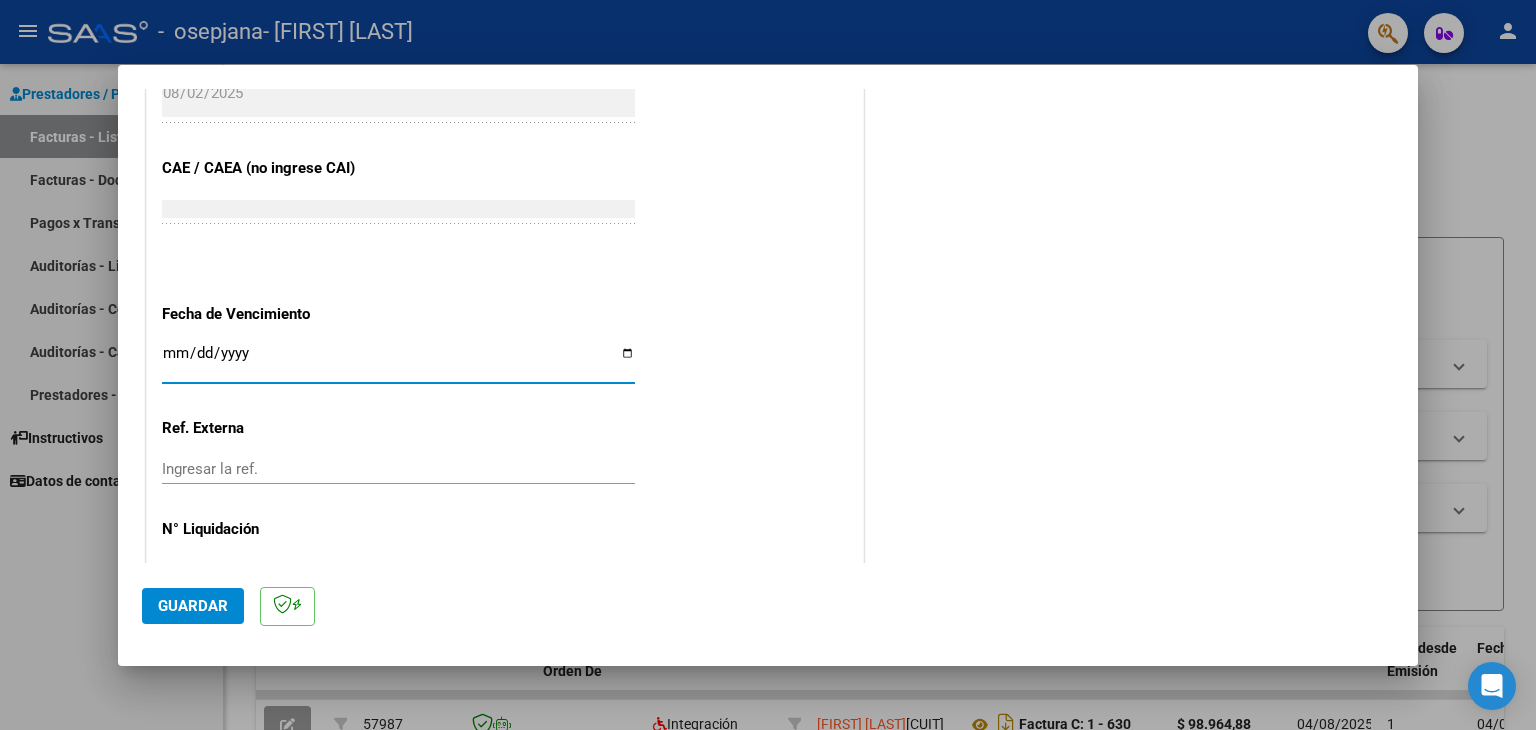 click on "Ingresar la fecha" at bounding box center (398, 361) 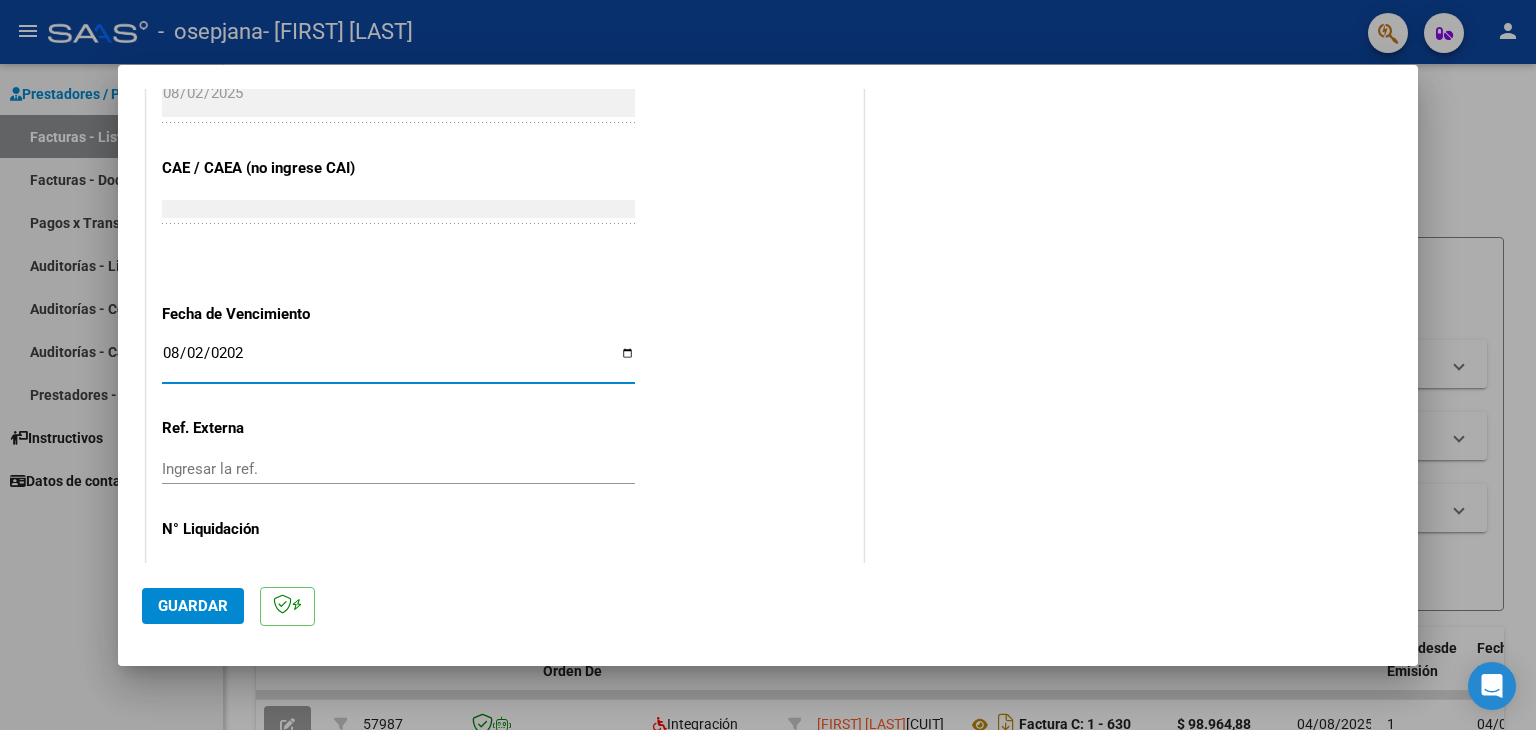 type on "2025-08-02" 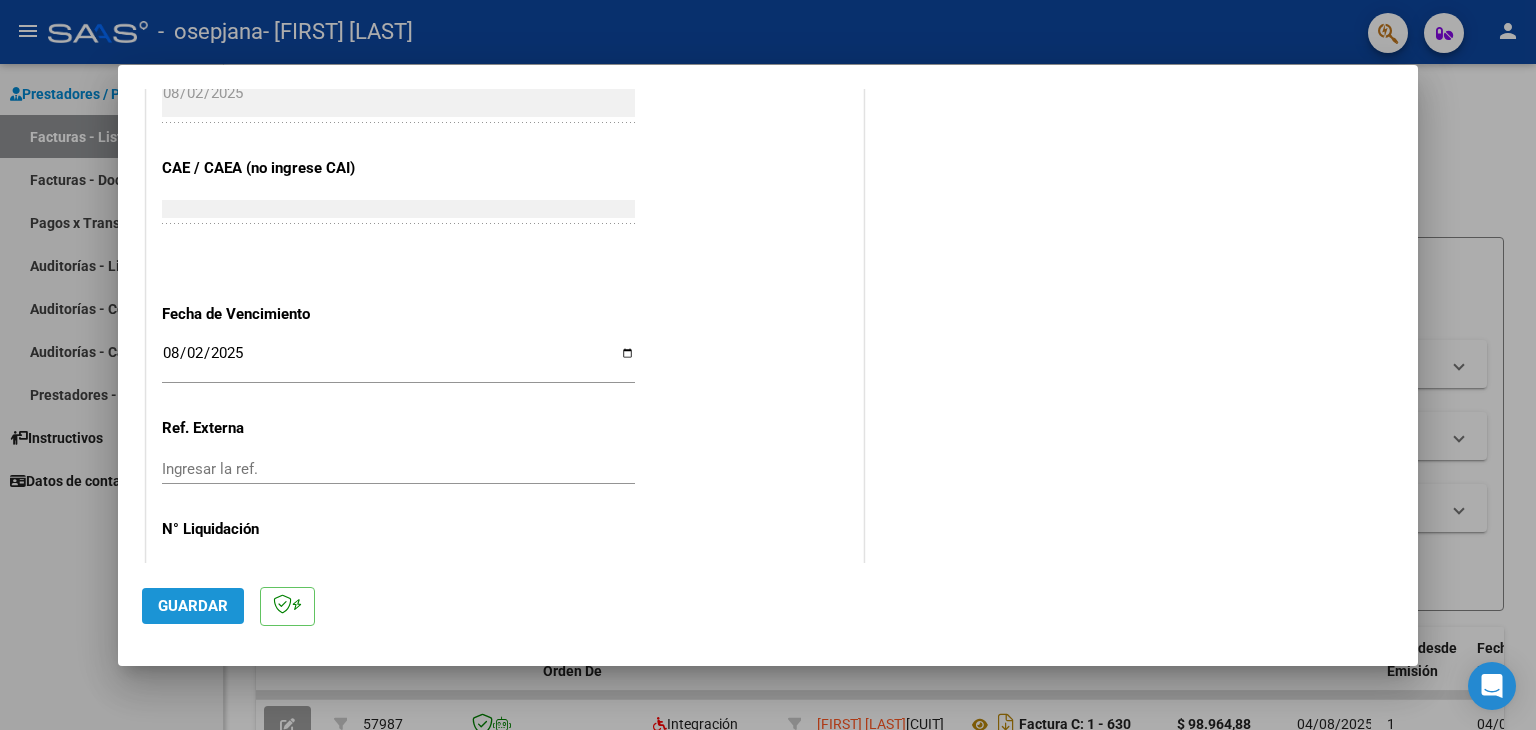 click on "Guardar" 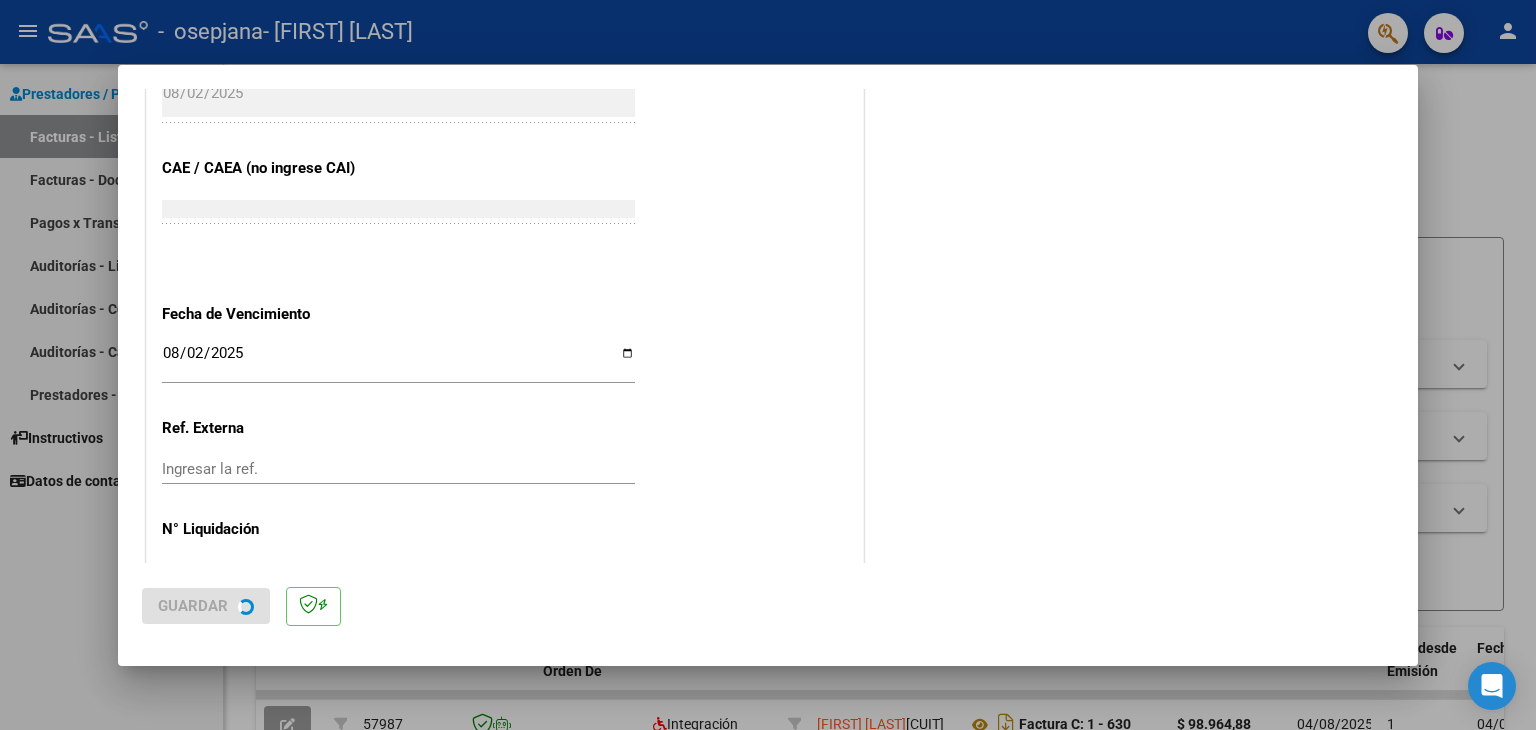 scroll, scrollTop: 0, scrollLeft: 0, axis: both 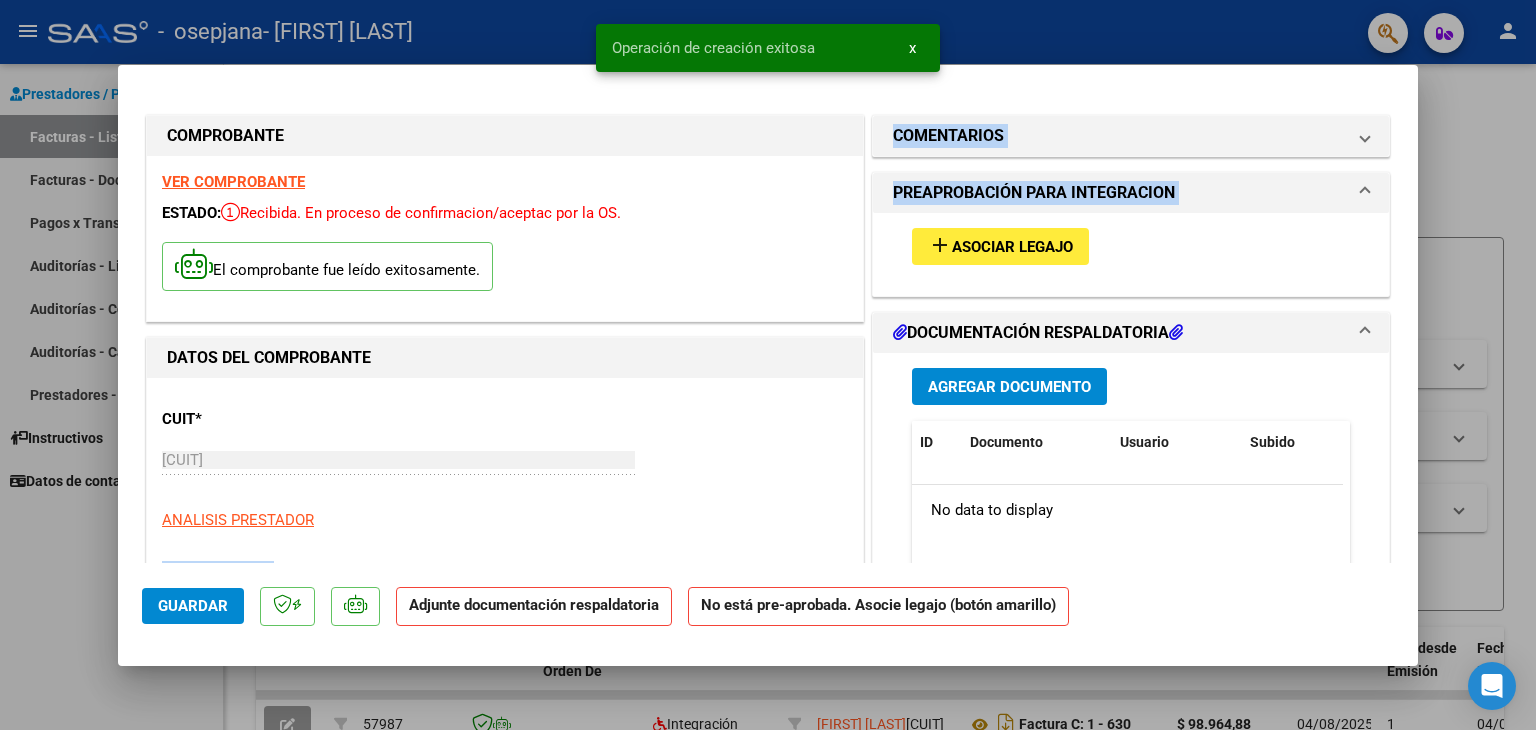 drag, startPoint x: 431, startPoint y: 504, endPoint x: 934, endPoint y: 289, distance: 547.0228 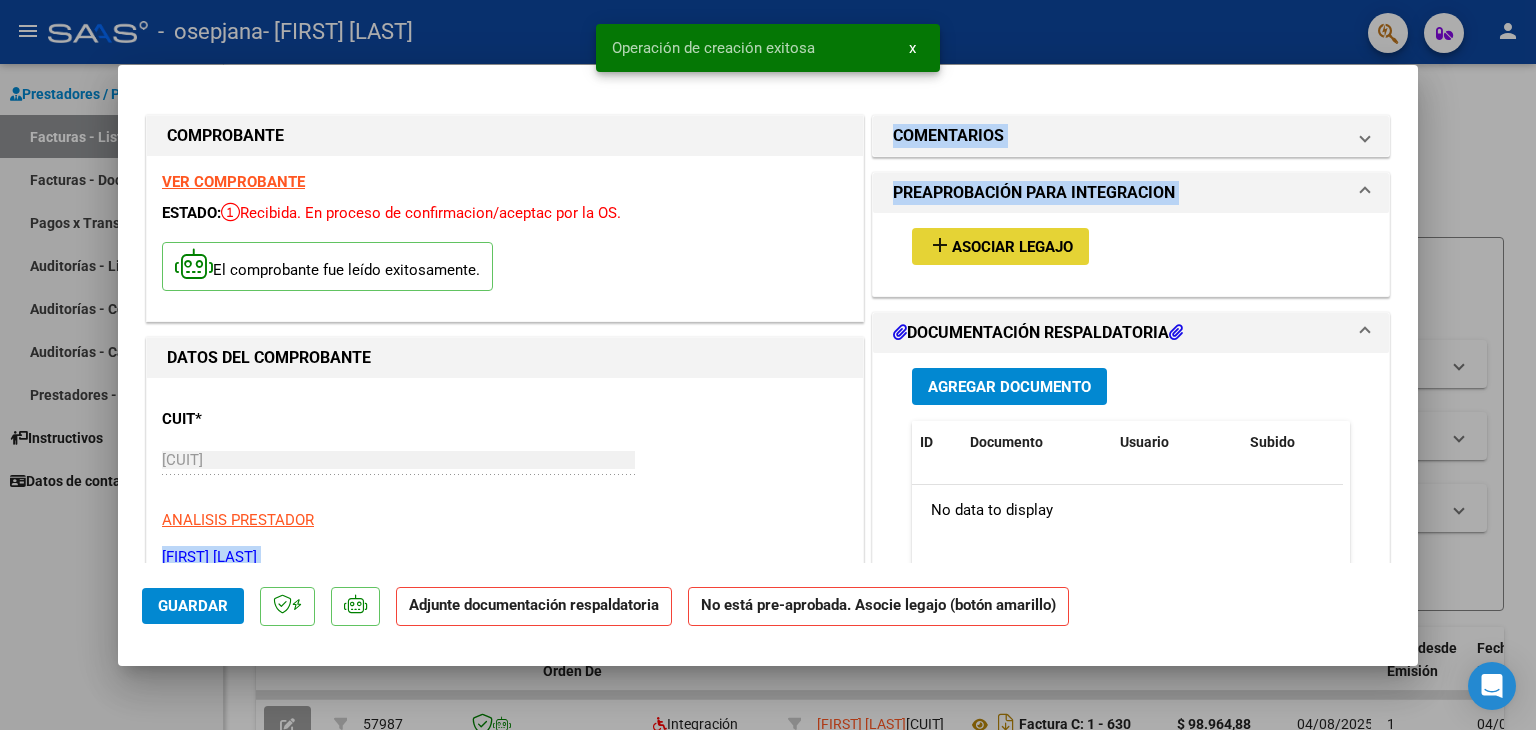 click on "Asociar Legajo" at bounding box center (1012, 247) 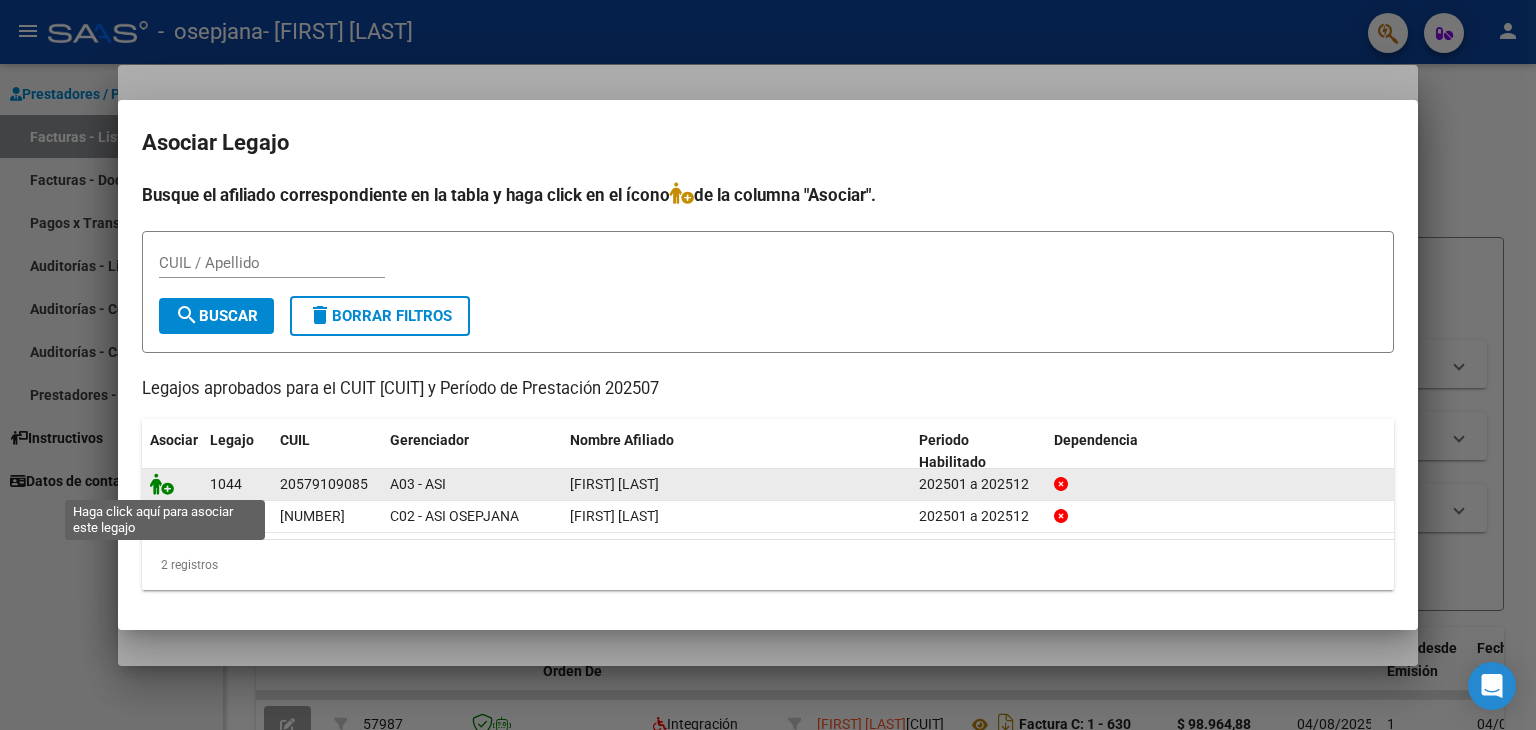click 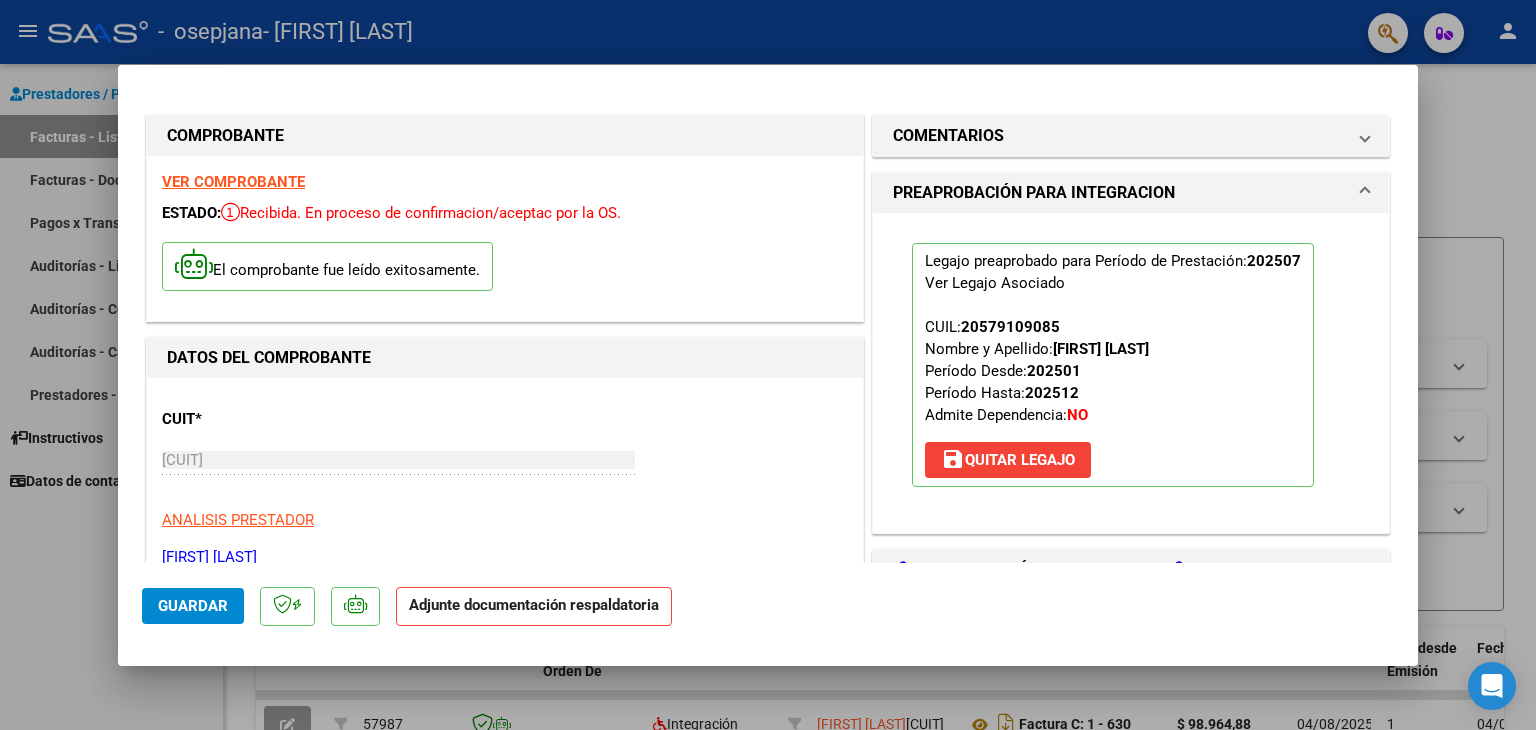 drag, startPoint x: 1401, startPoint y: 143, endPoint x: 1413, endPoint y: 187, distance: 45.607018 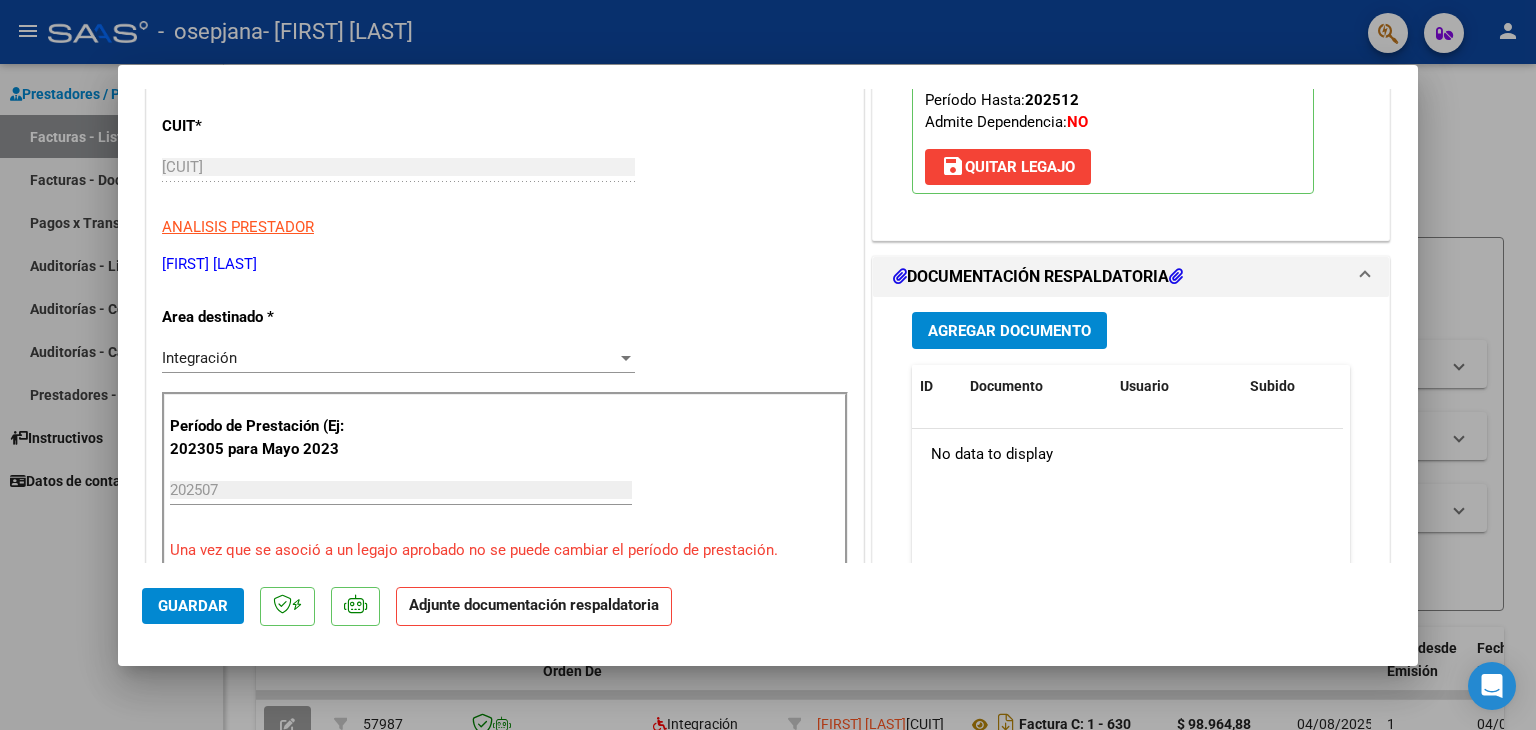 scroll, scrollTop: 296, scrollLeft: 0, axis: vertical 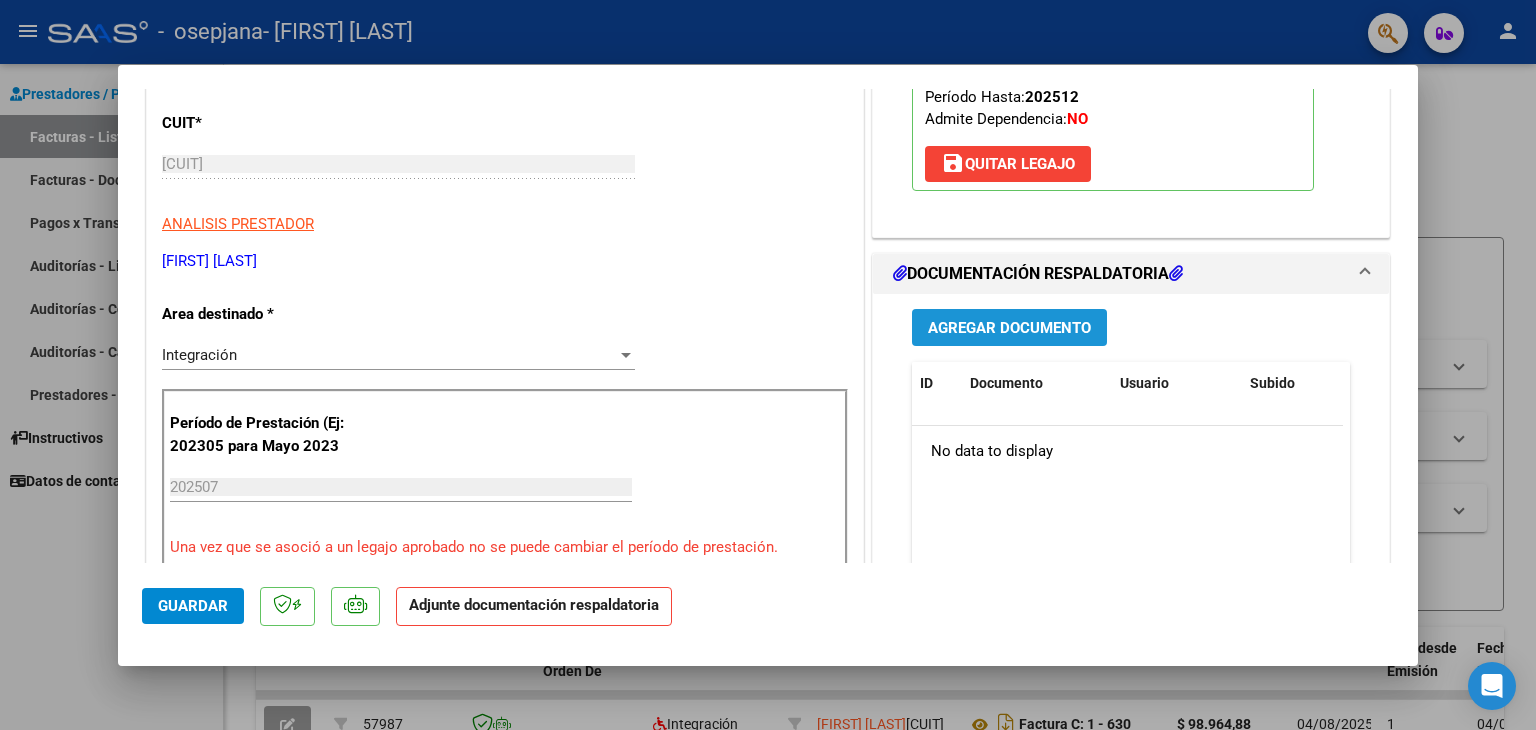 click on "Agregar Documento" at bounding box center (1009, 328) 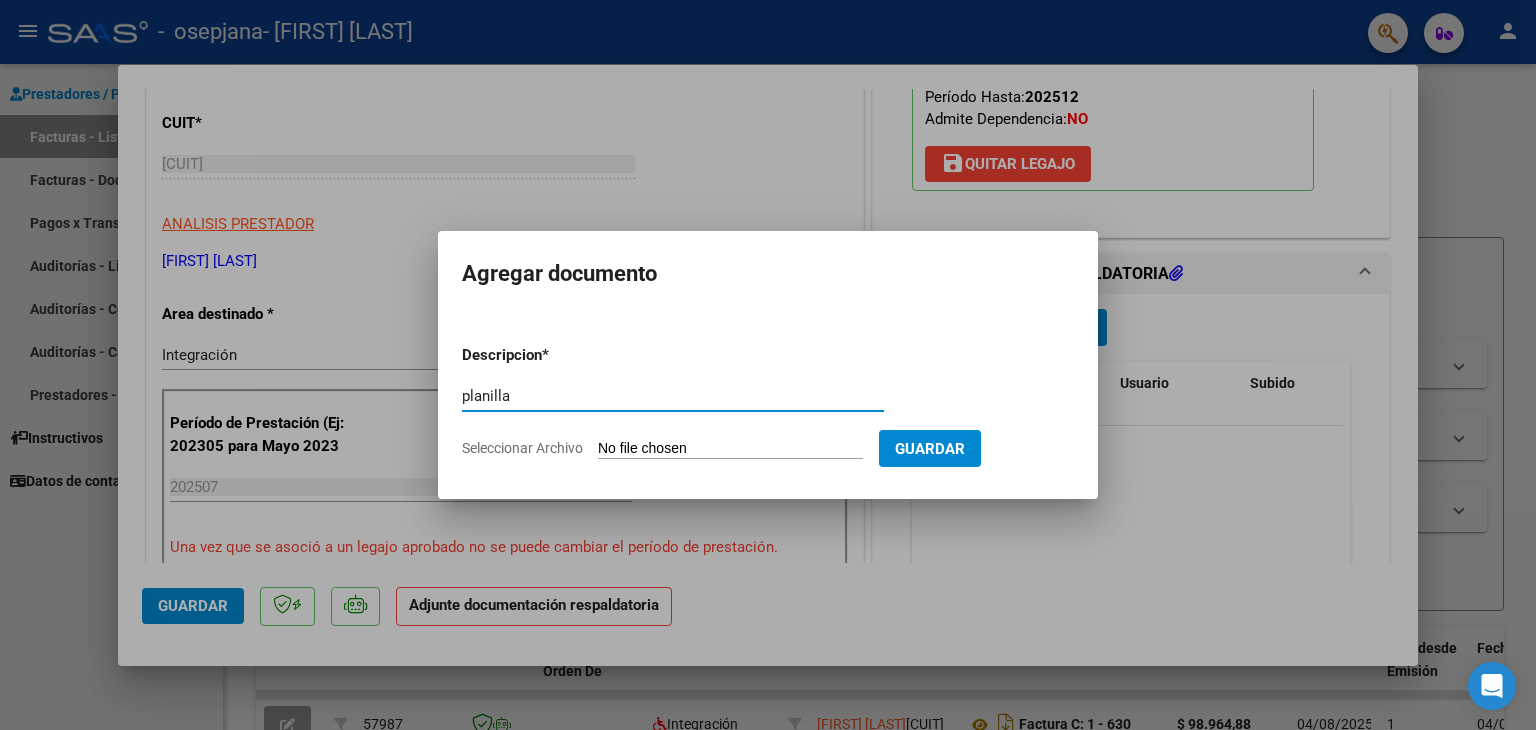 type on "planilla" 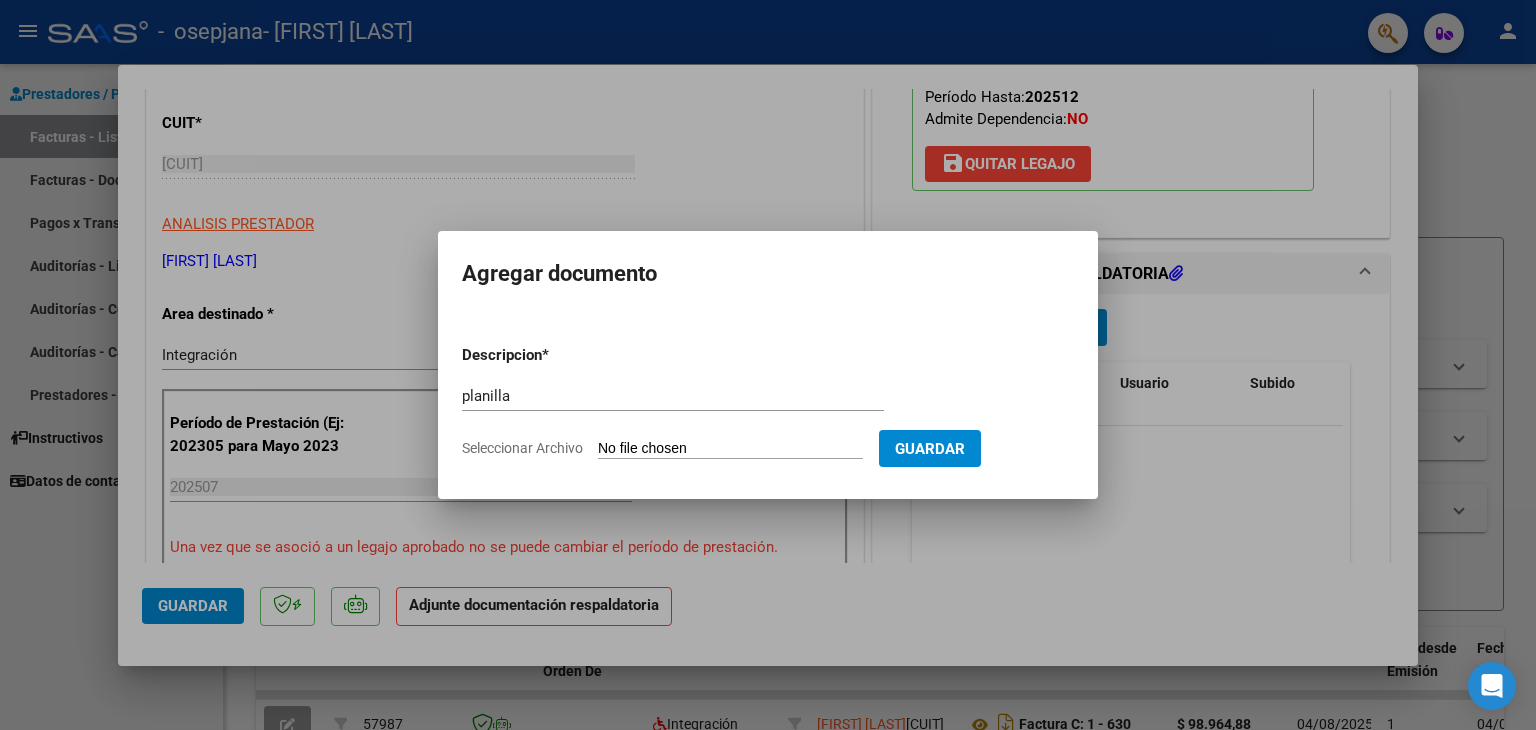 click on "Seleccionar Archivo" at bounding box center (730, 449) 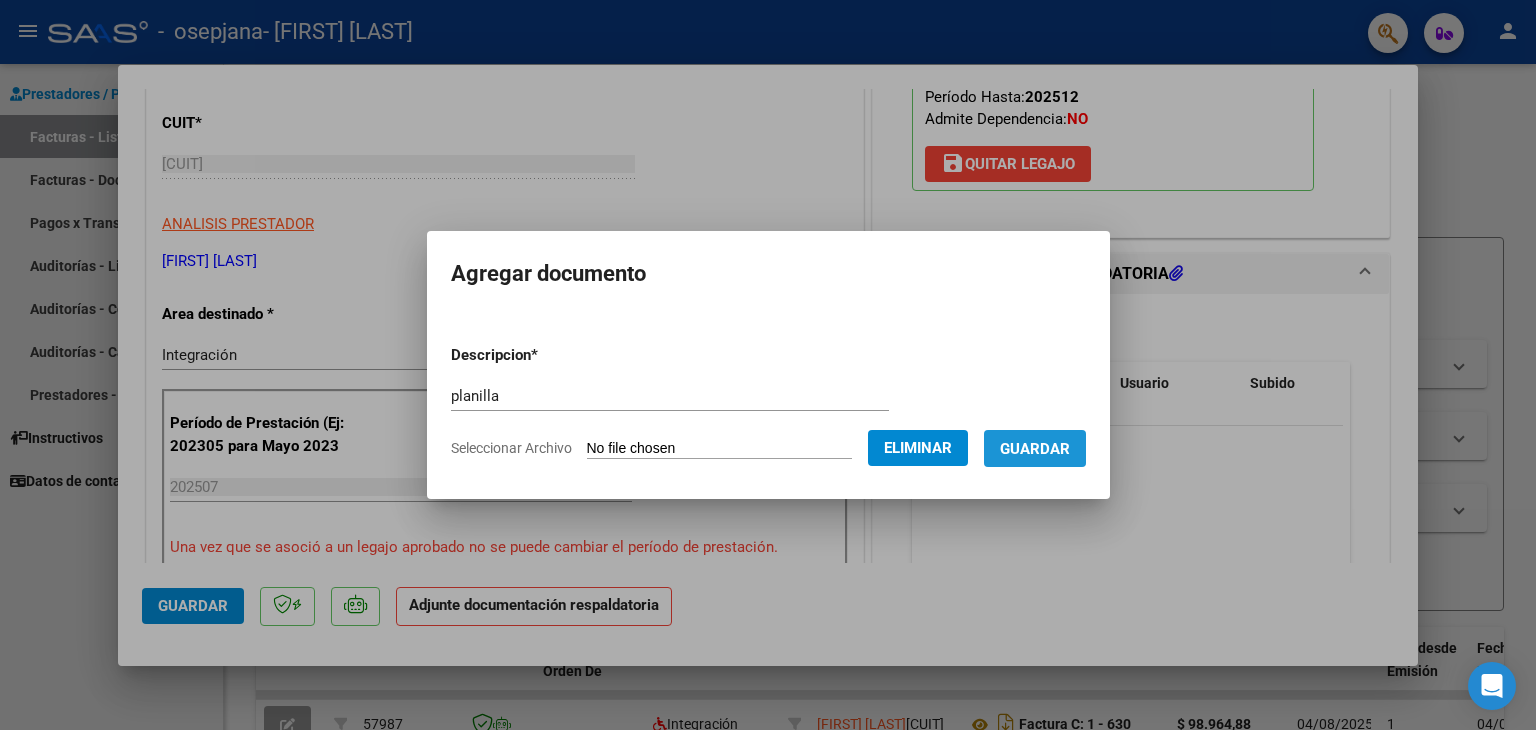 click on "Guardar" at bounding box center [1035, 449] 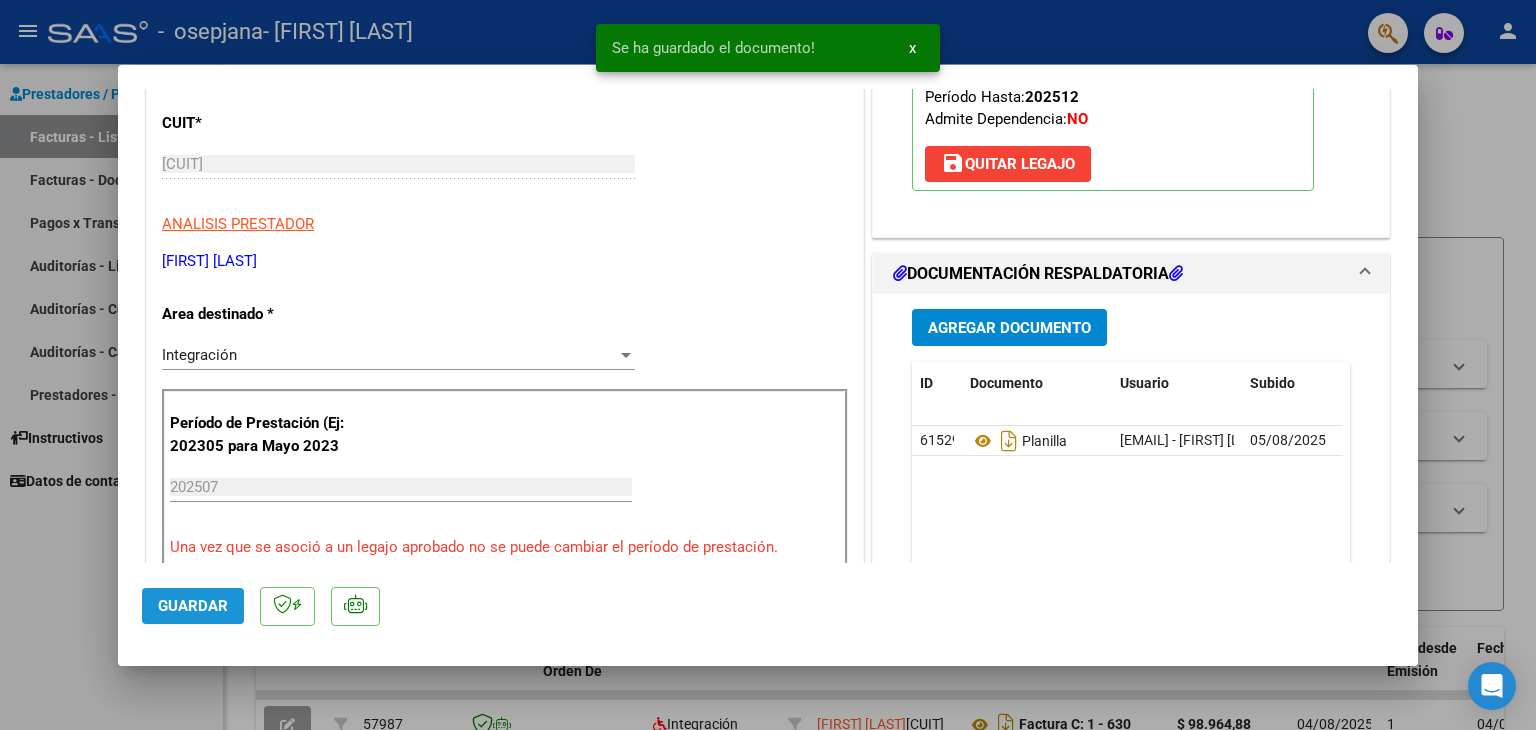 click on "Guardar" 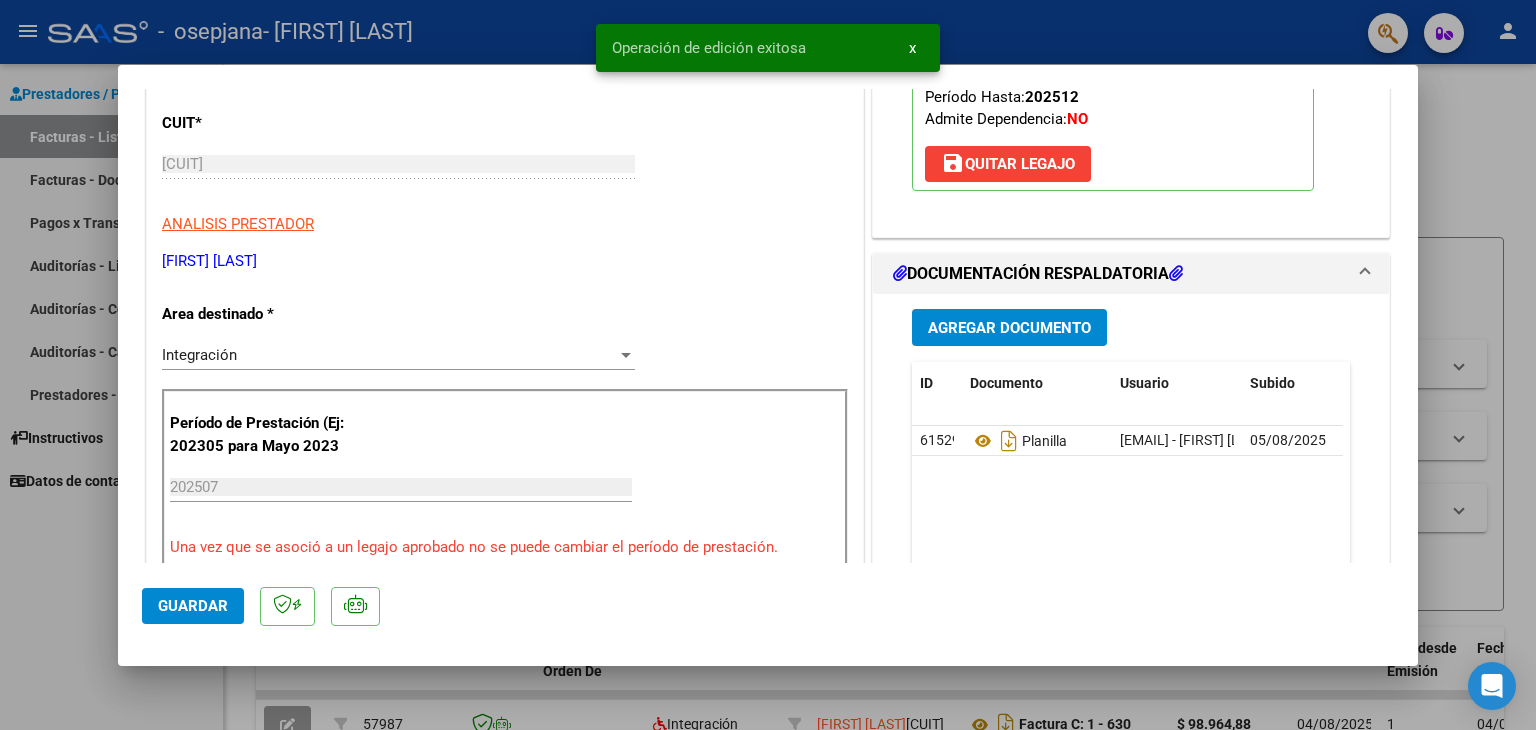 click at bounding box center (768, 365) 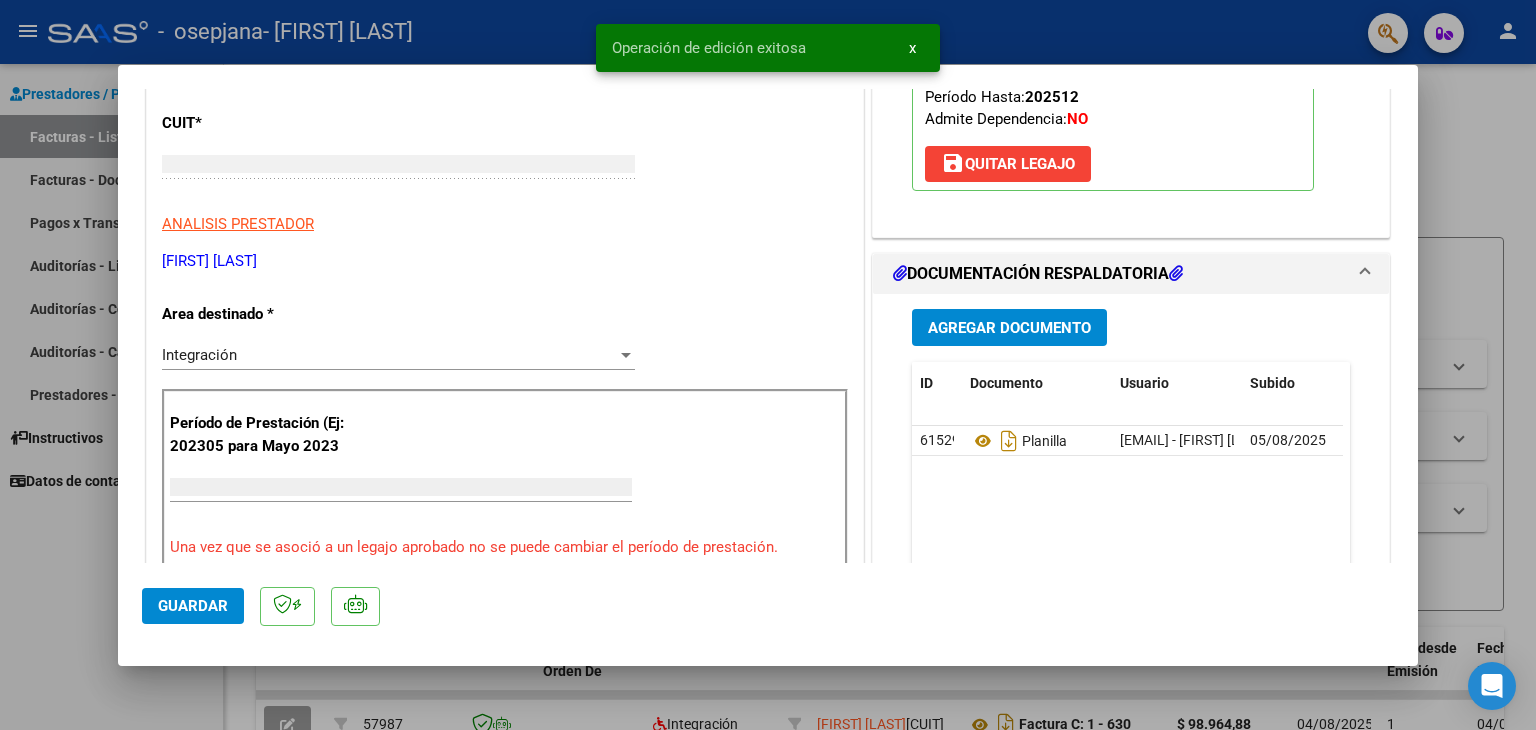 scroll, scrollTop: 236, scrollLeft: 0, axis: vertical 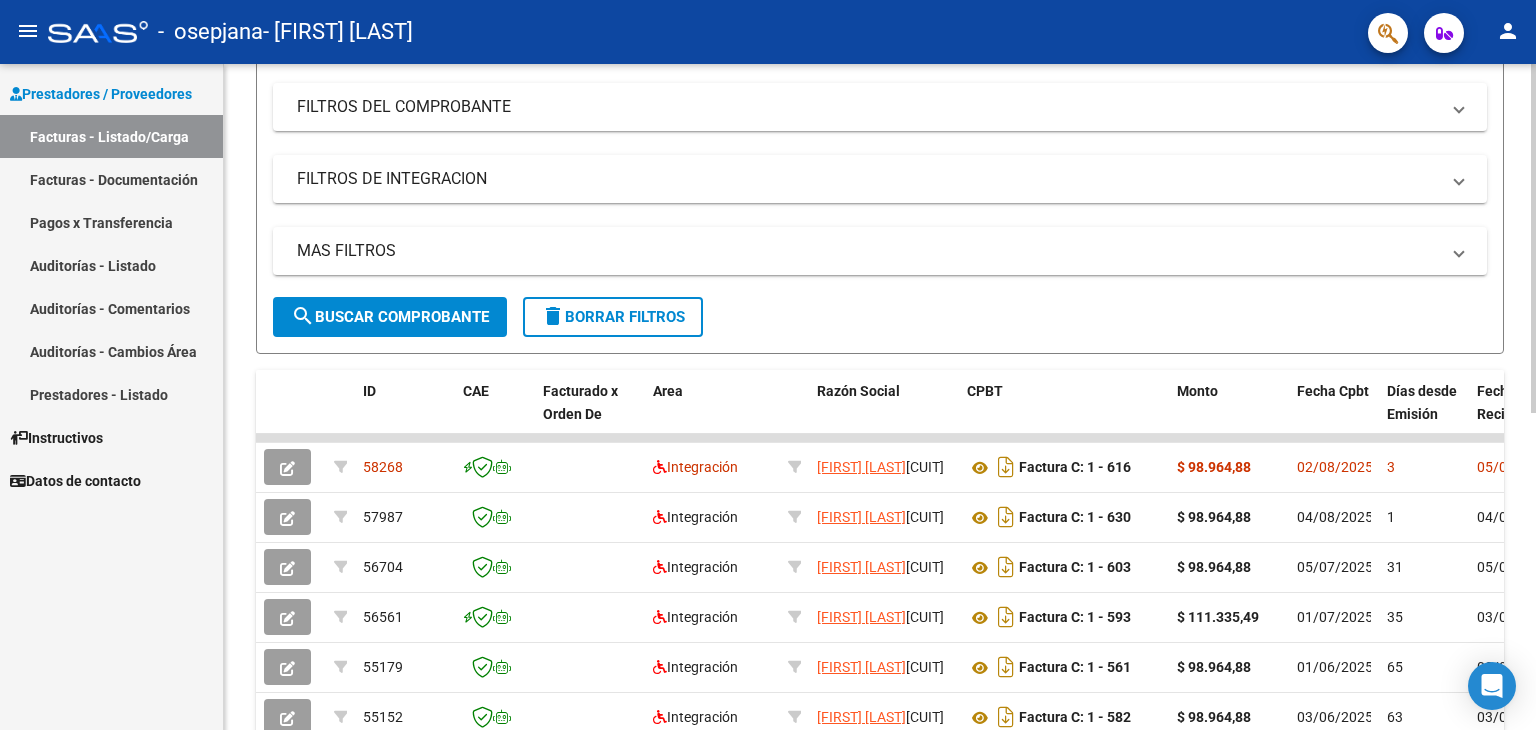 click 